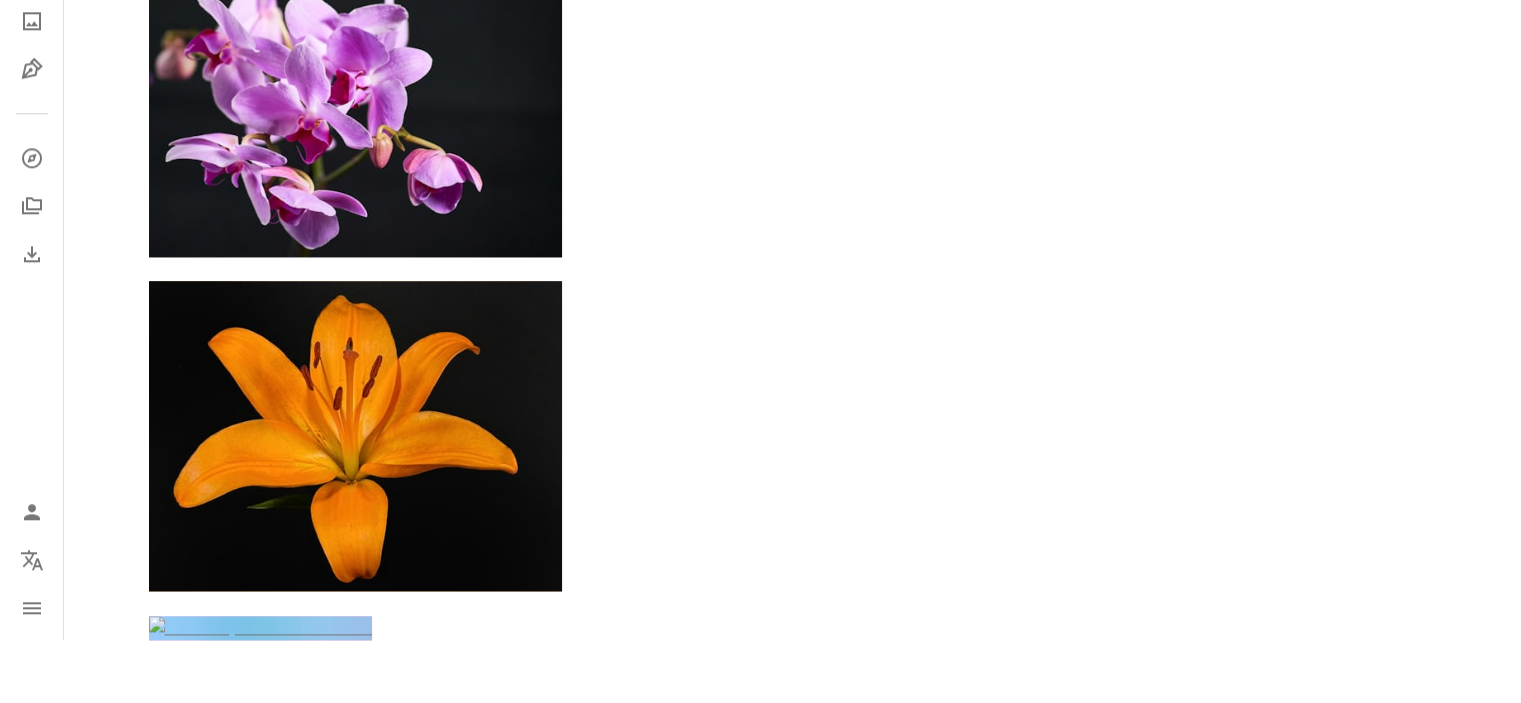 scroll, scrollTop: 99390, scrollLeft: 0, axis: vertical 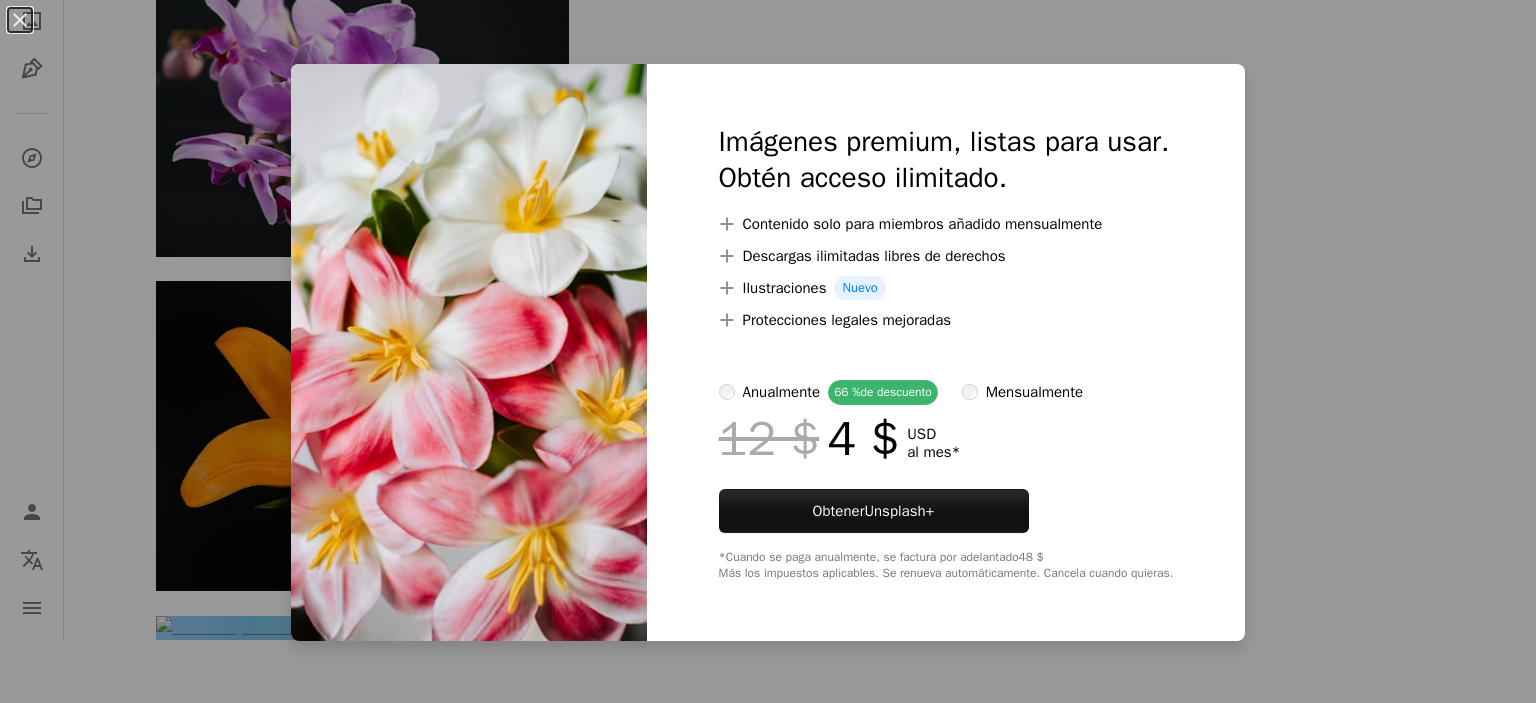 click on "An X shape Imágenes premium, listas para usar. Obtén acceso ilimitado. A plus sign Contenido solo para miembros añadido mensualmente A plus sign Descargas ilimitadas libres de derechos A plus sign Ilustraciones  Nuevo A plus sign Protecciones legales mejoradas anualmente 66 %  de descuento mensualmente 12 $   4 $ USD al mes * Obtener  Unsplash+ *Cuando se paga anualmente, se factura por adelantado  48 $ Más los impuestos aplicables. Se renueva automáticamente. Cancela cuando quieras." at bounding box center (768, 351) 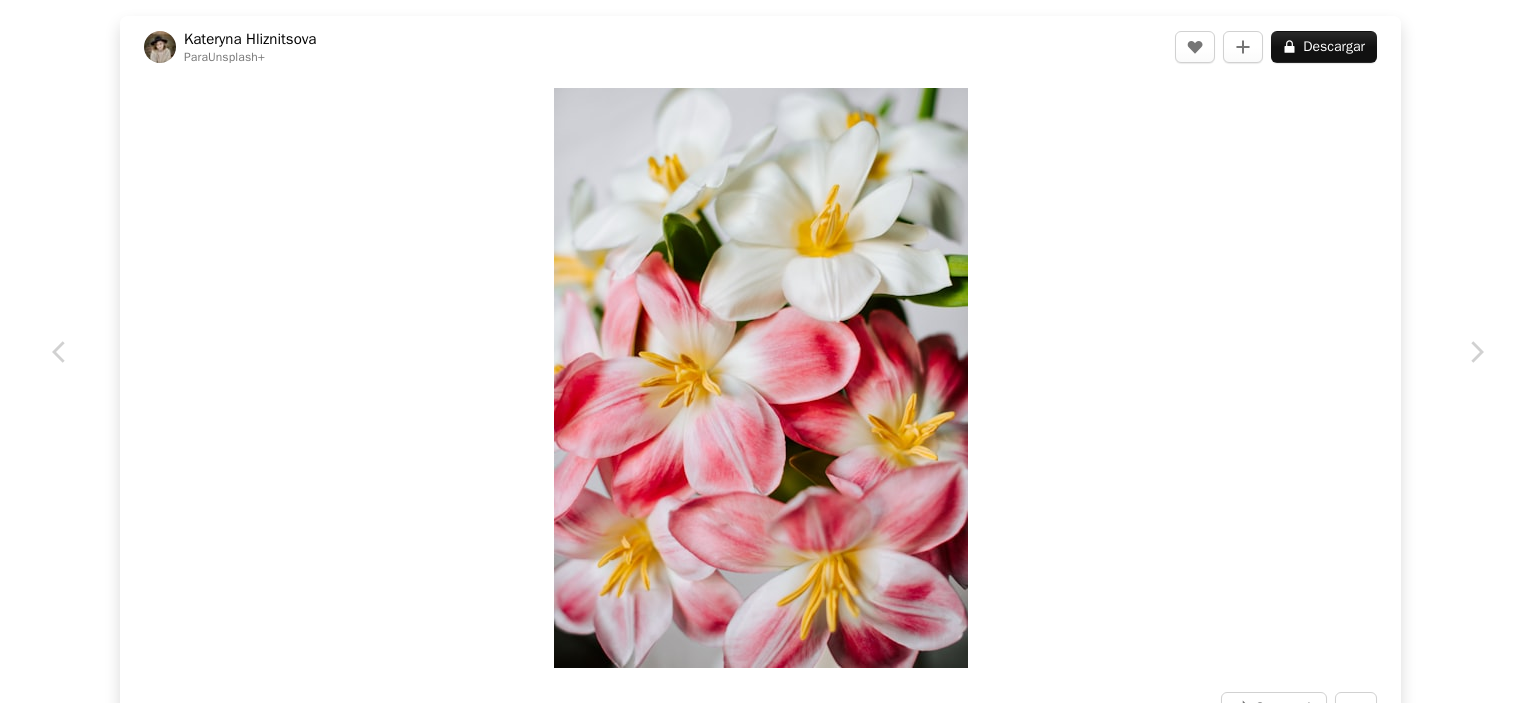 click on "An X shape" at bounding box center [20, 20] 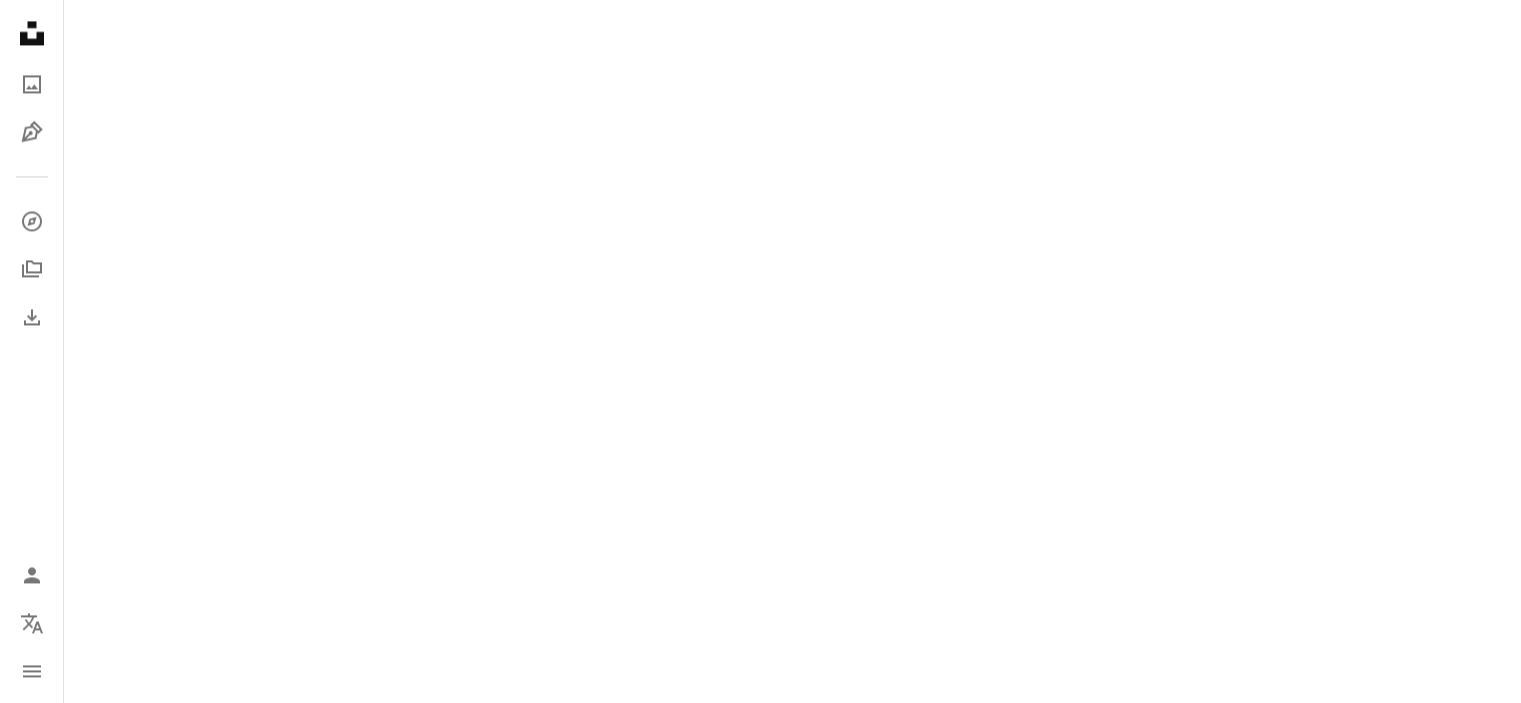scroll, scrollTop: 102136, scrollLeft: 0, axis: vertical 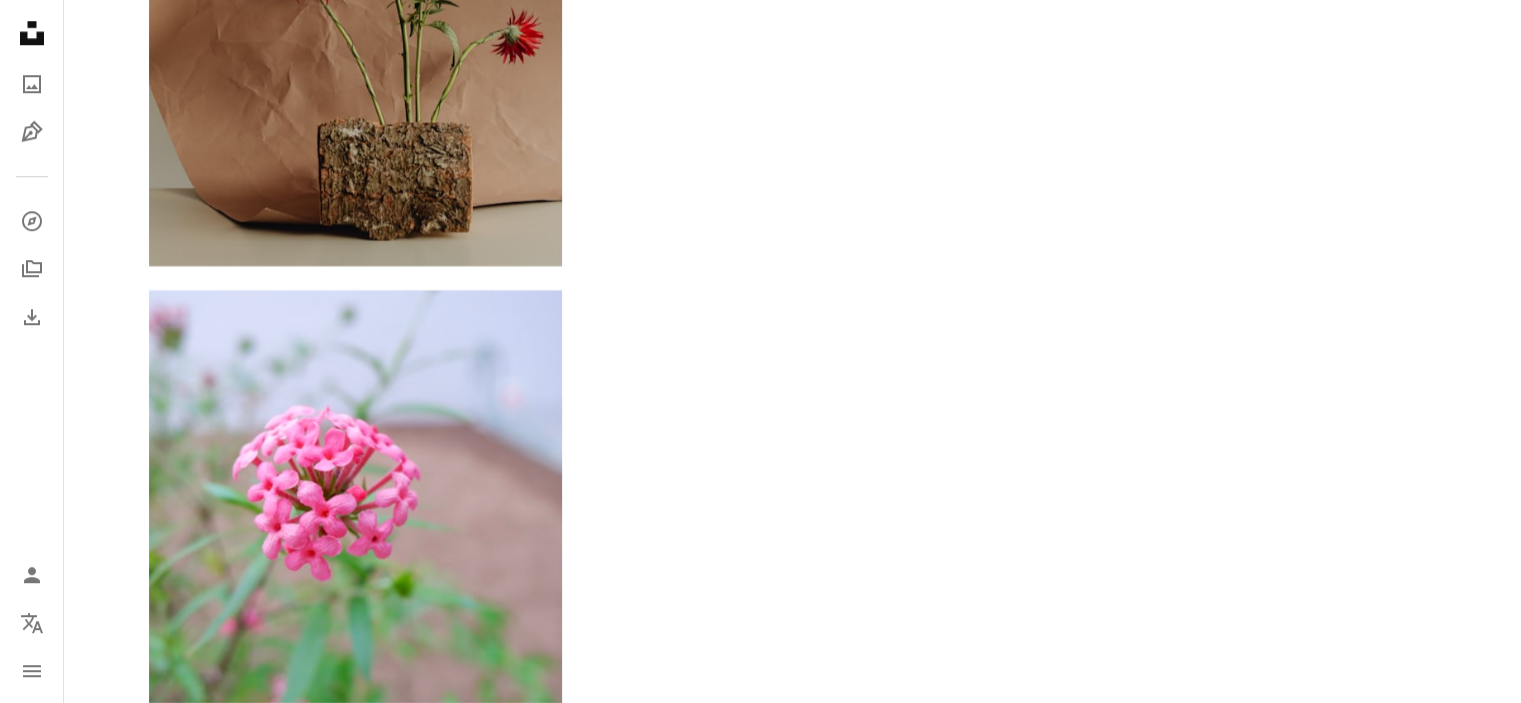 click at bounding box center (792, -6466) 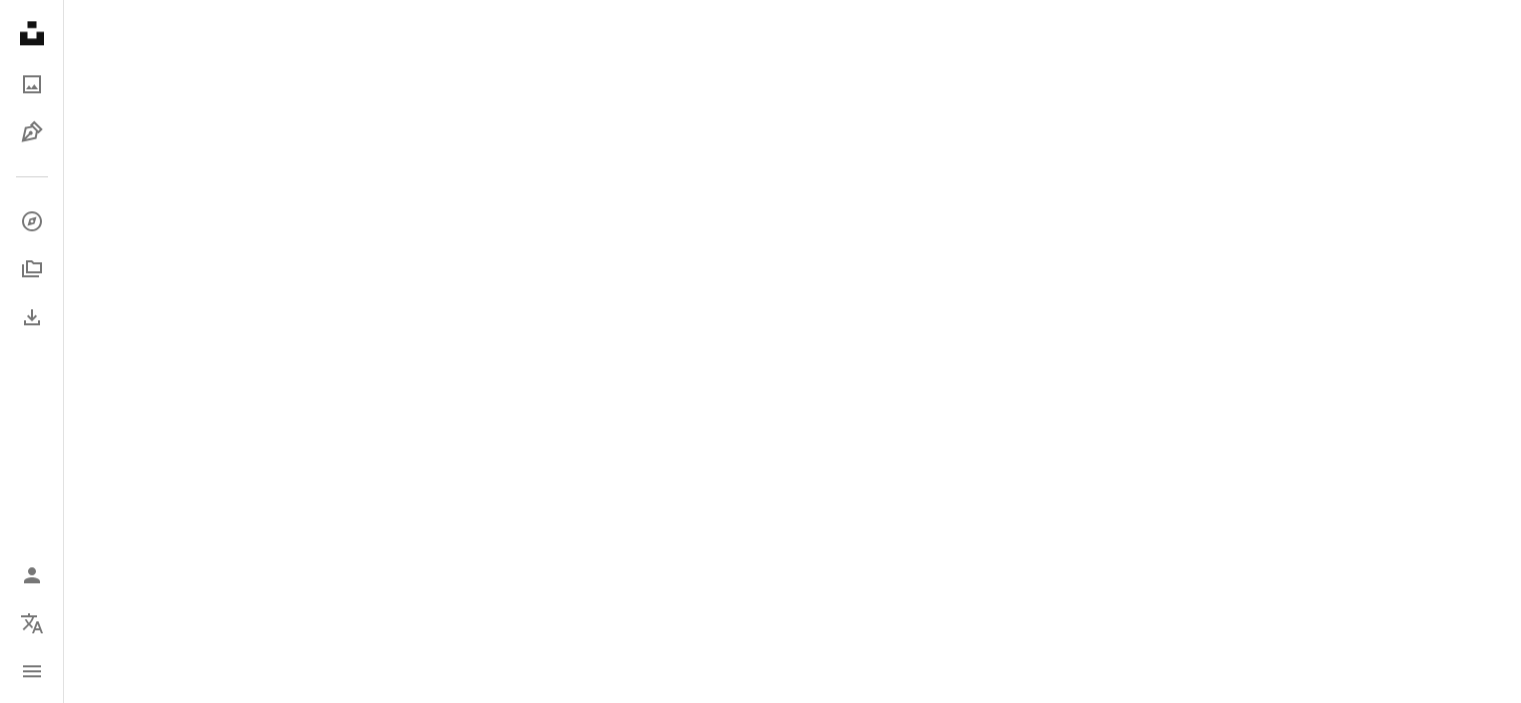 scroll, scrollTop: 109364, scrollLeft: 0, axis: vertical 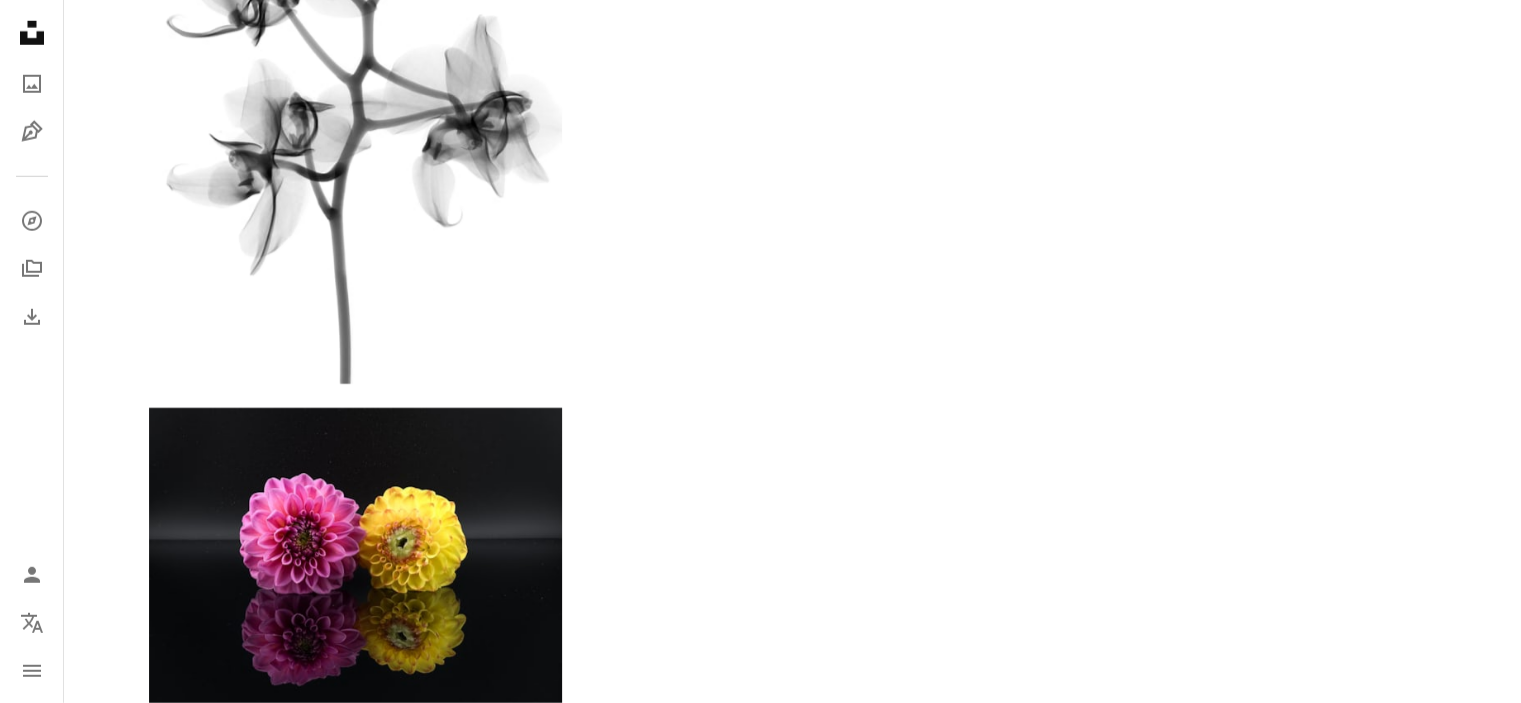 click at bounding box center [1229, -9645] 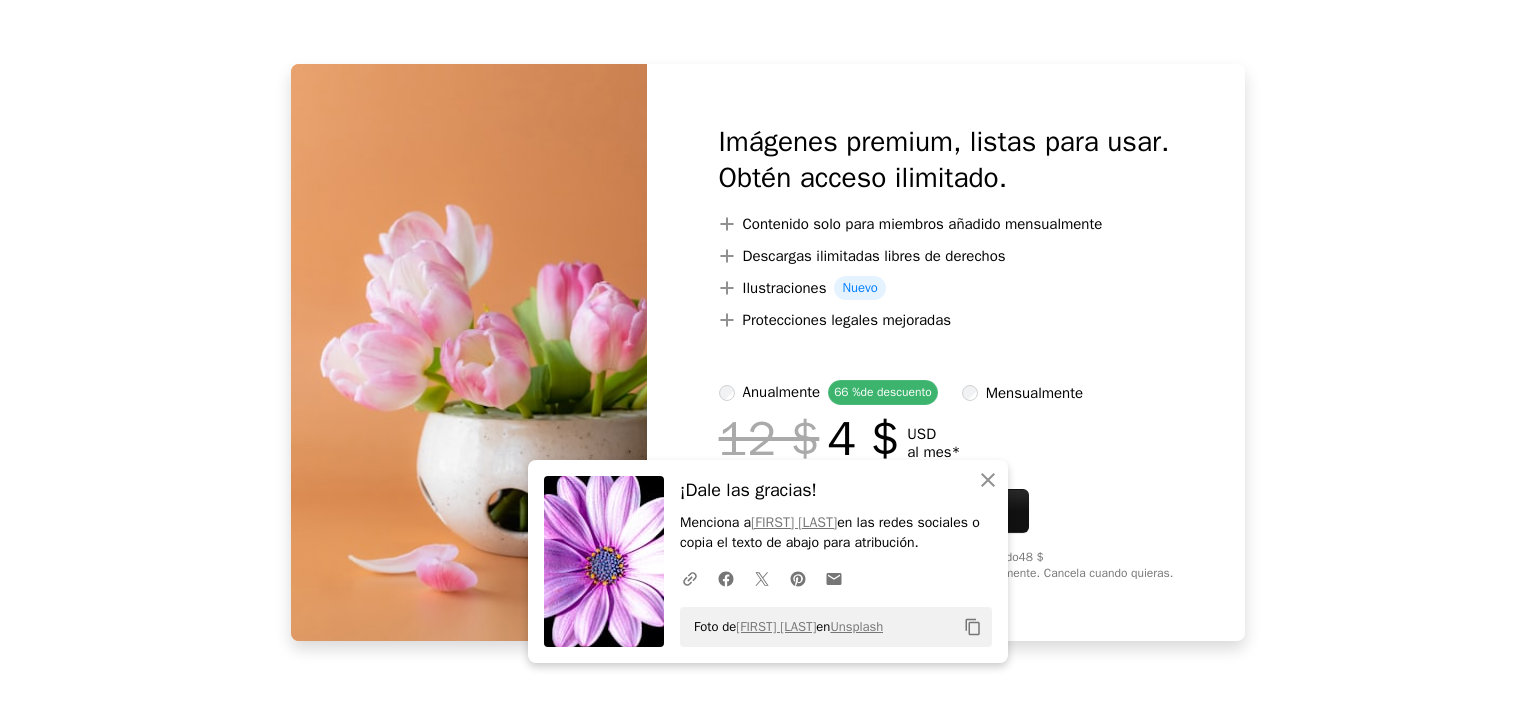 click on "Un [FIRST] [LAST] en [LOCATION]
Copy content Imágenes premium, listas para usar. Obtén acceso ilimitado. A plus sign Contenido solo para miembros añadido mensualmente A plus sign Descargas ilimitadas libres de derechos A plus sign Ilustraciones  Nuevo A plus sign Protecciones legales mejoradas anualmente 66 %  de descuento mensualmente 12 $   4 $ USD al mes * Obtener  Unsplash+ *Cuando se paga anualmente, se factura por adelantado  48 $ Más los impuestos aplicables. Se renueva automáticamente. Cancela cuando quieras." at bounding box center (768, 351) 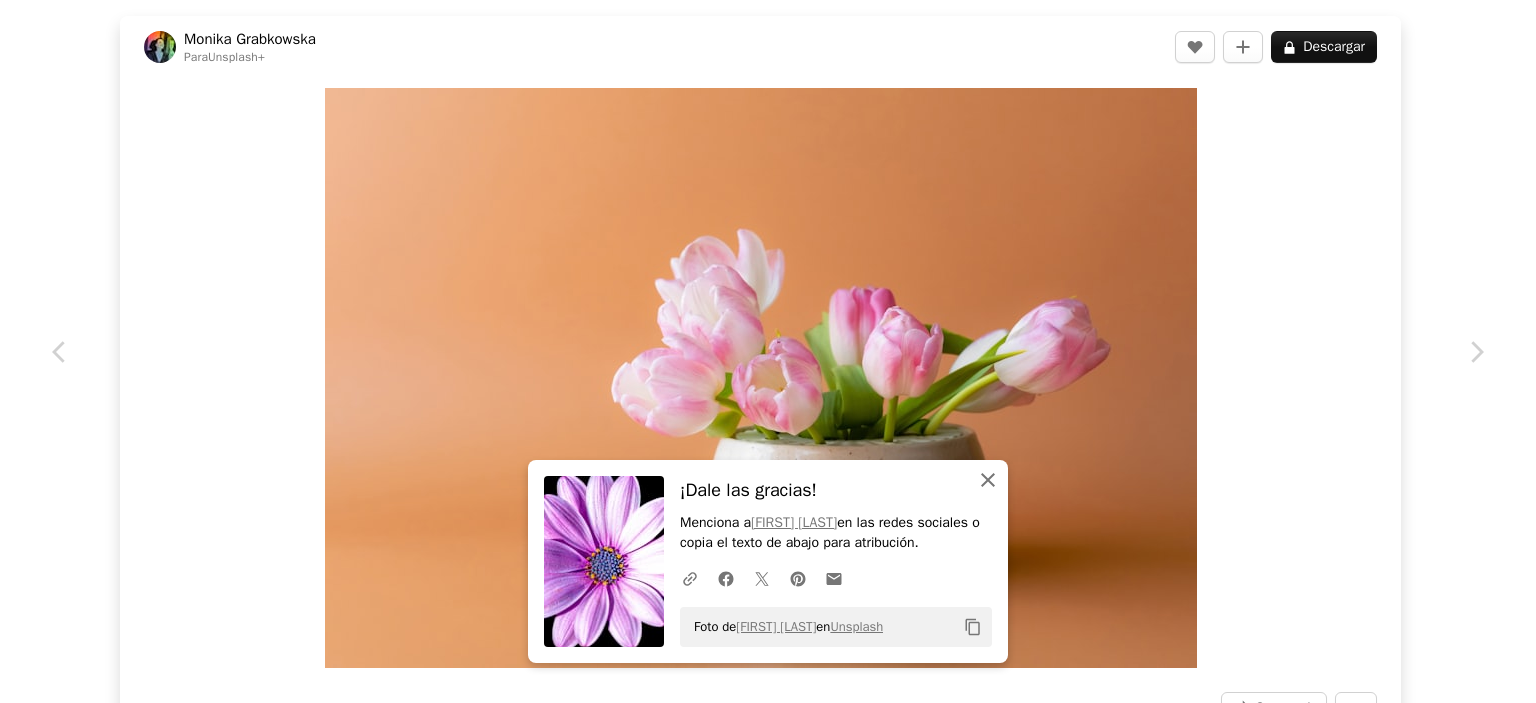 click on "An X shape" 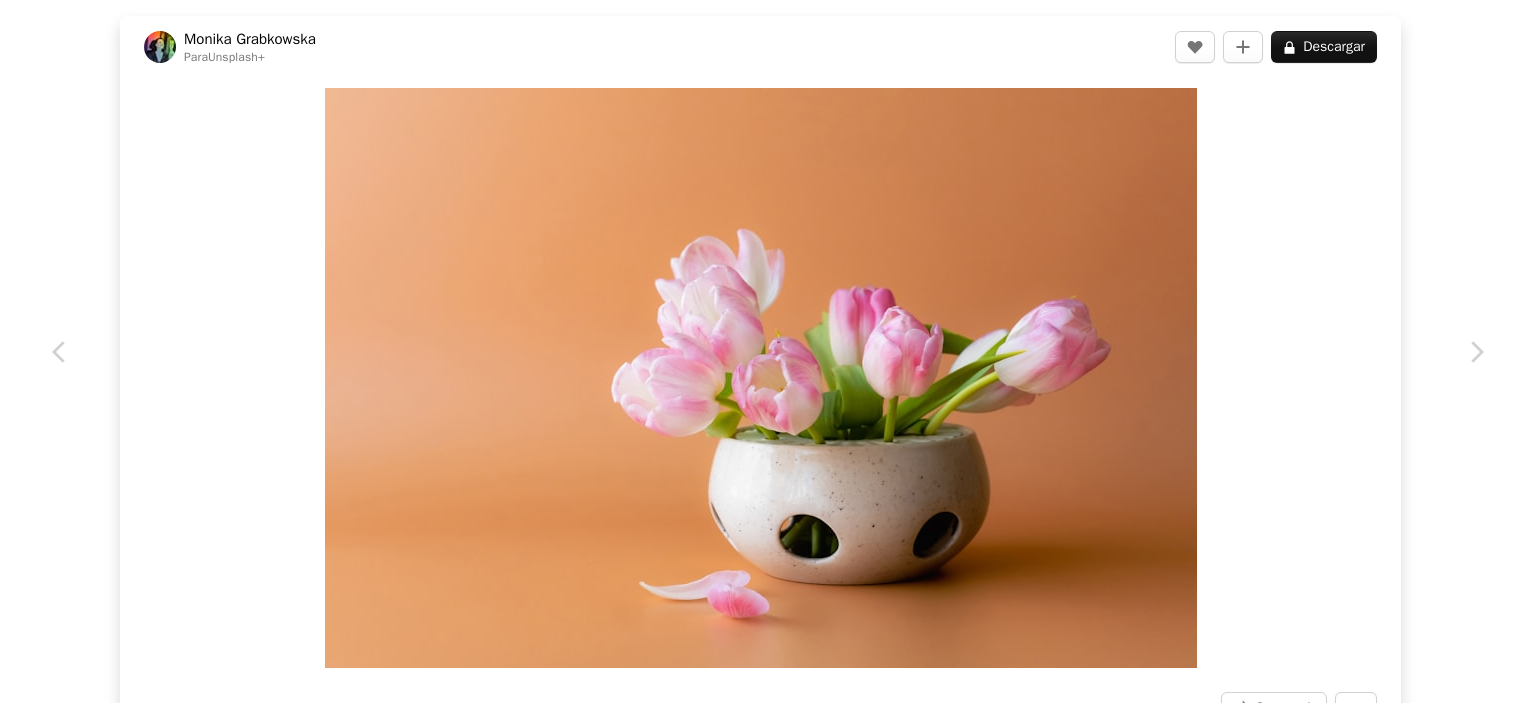 click on "An X shape" at bounding box center [20, 20] 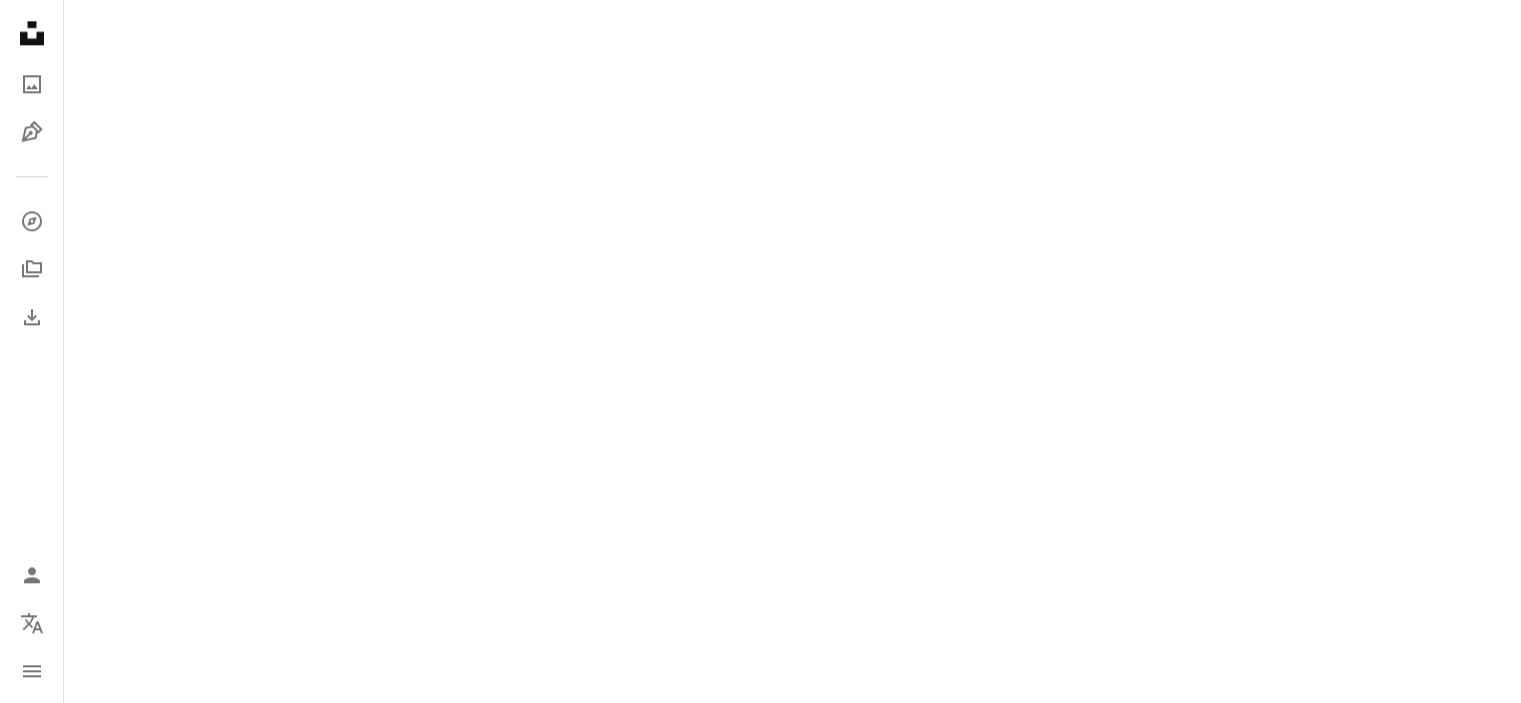 scroll, scrollTop: 117324, scrollLeft: 0, axis: vertical 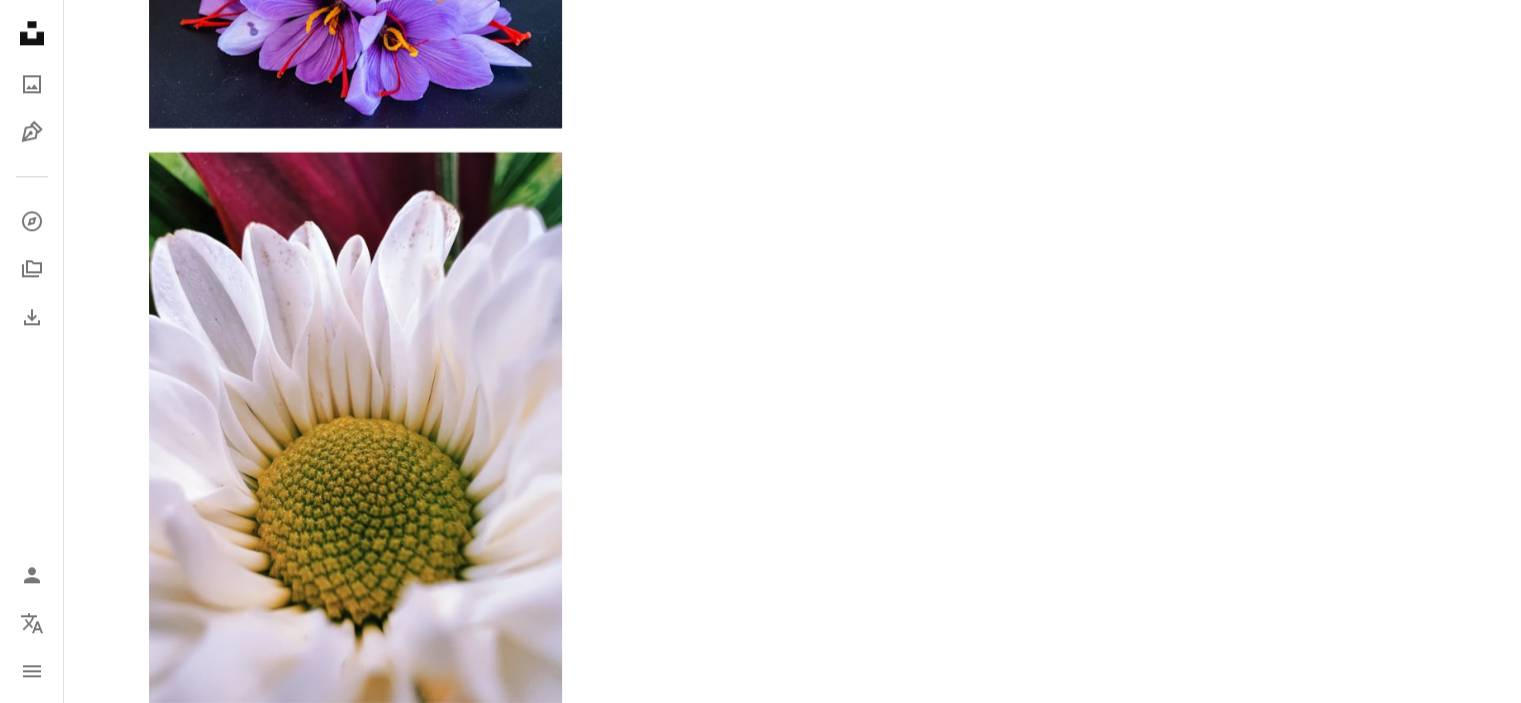 click at bounding box center (1229, -11149) 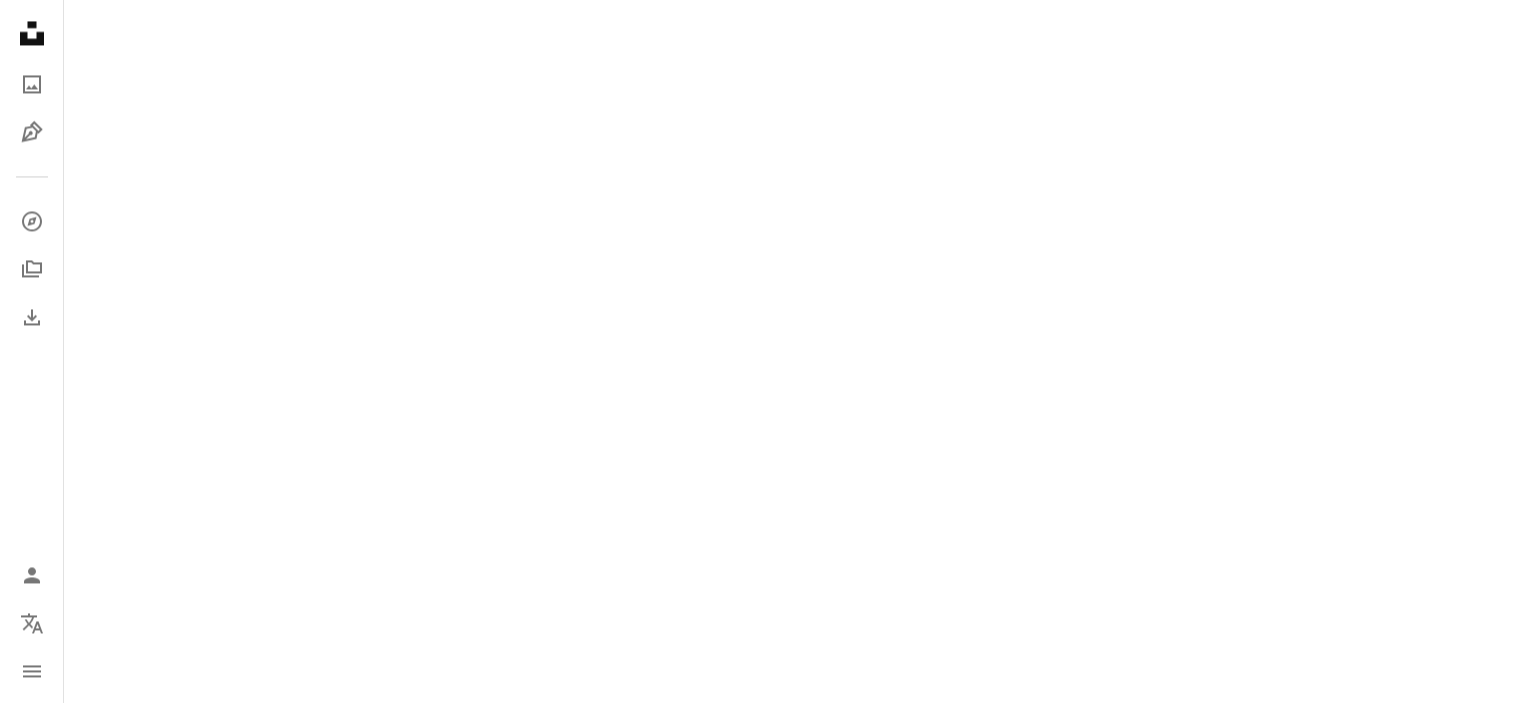 scroll, scrollTop: 132924, scrollLeft: 0, axis: vertical 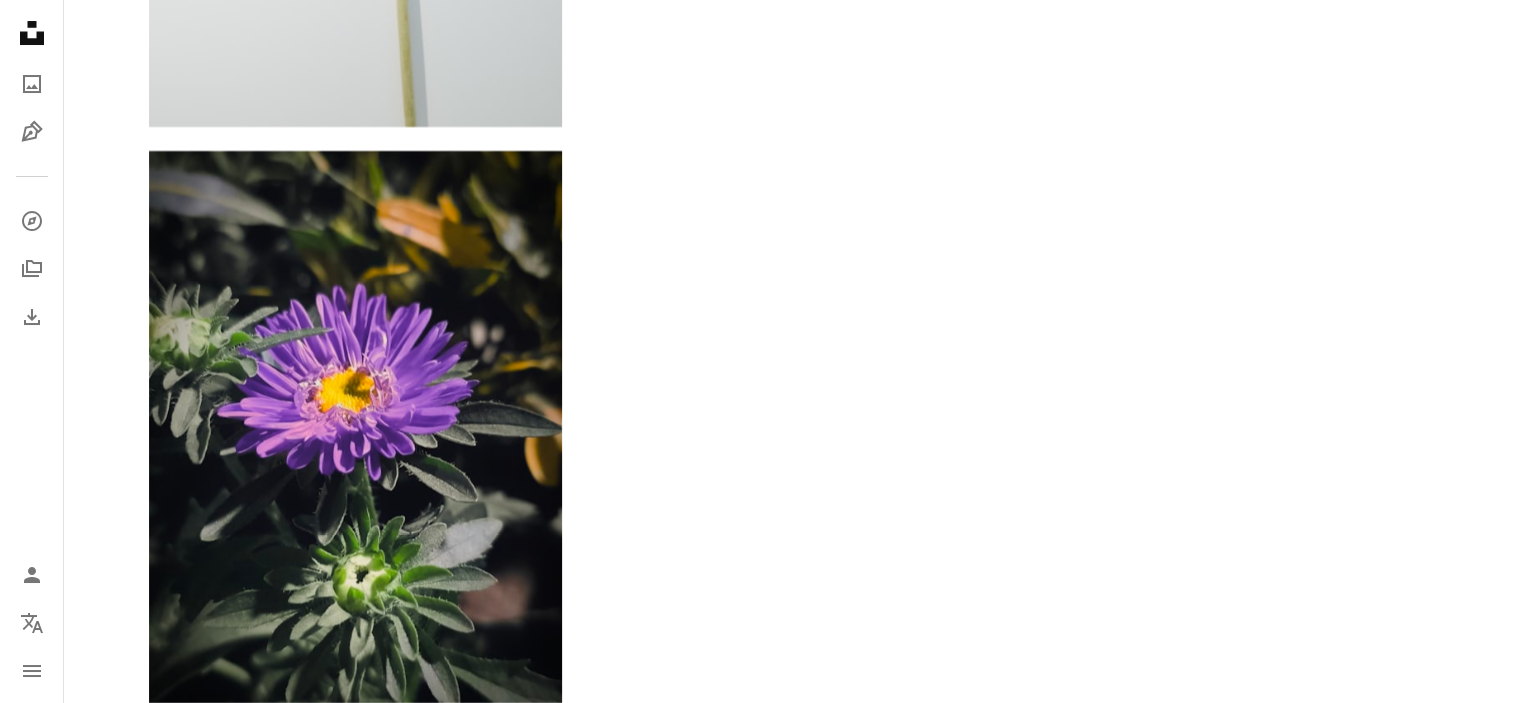 click at bounding box center (1229, -12244) 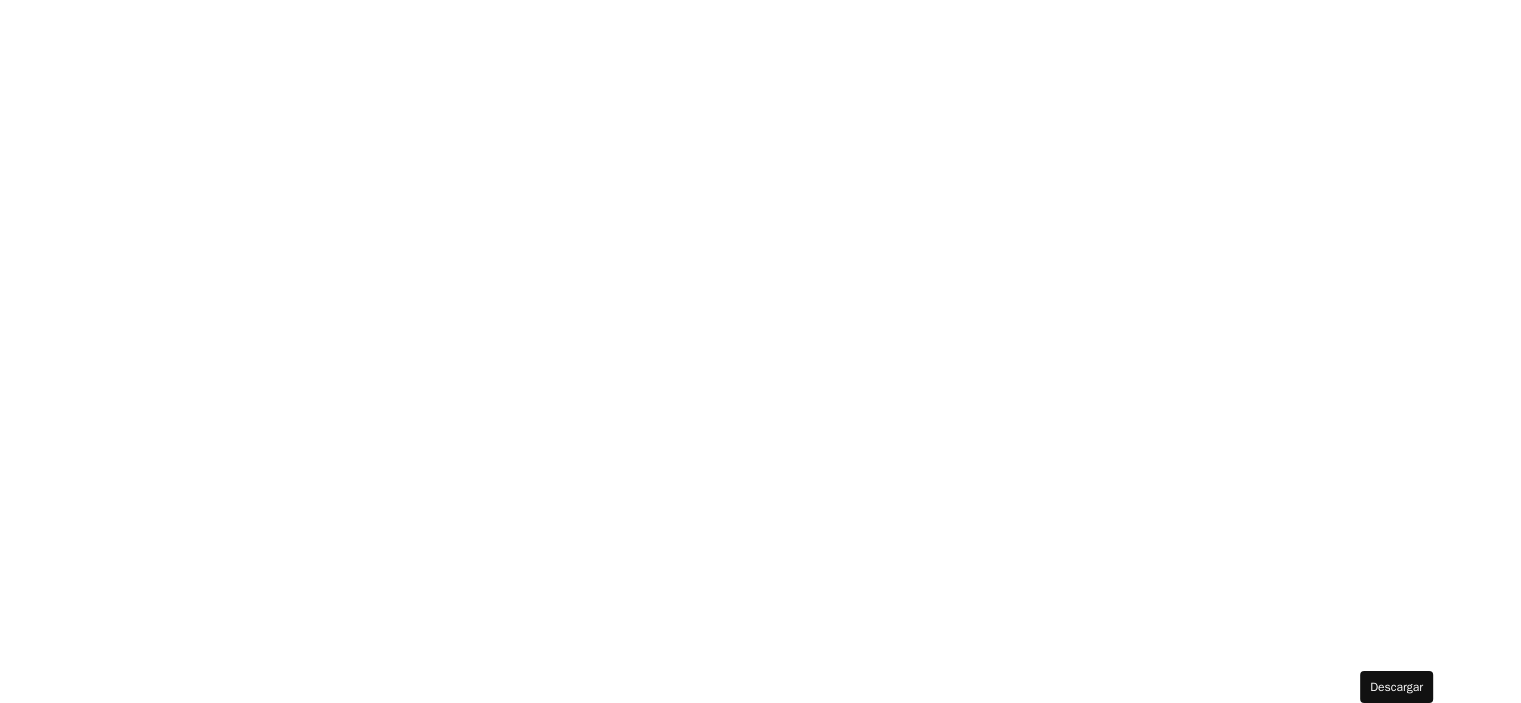 click on "Arrow pointing down" 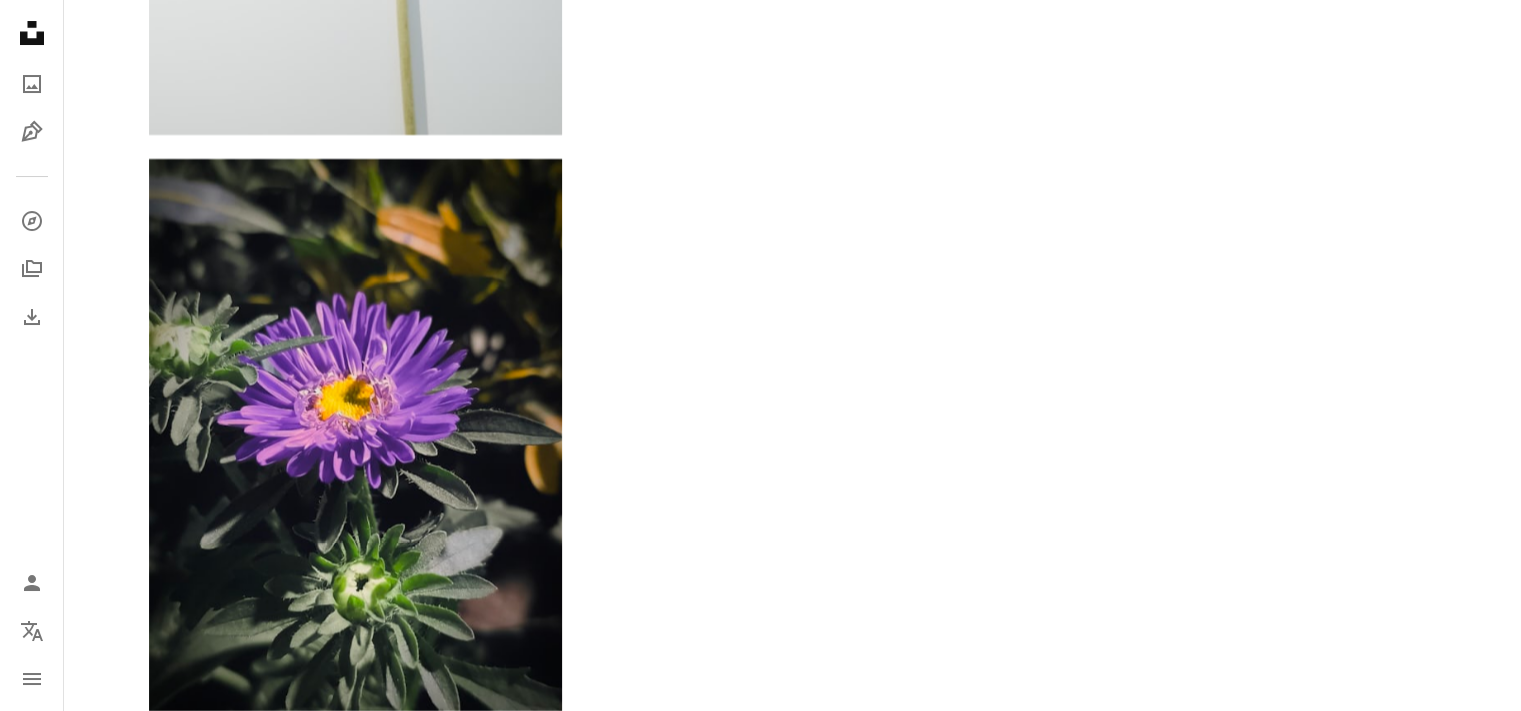click on "Arrow pointing down" 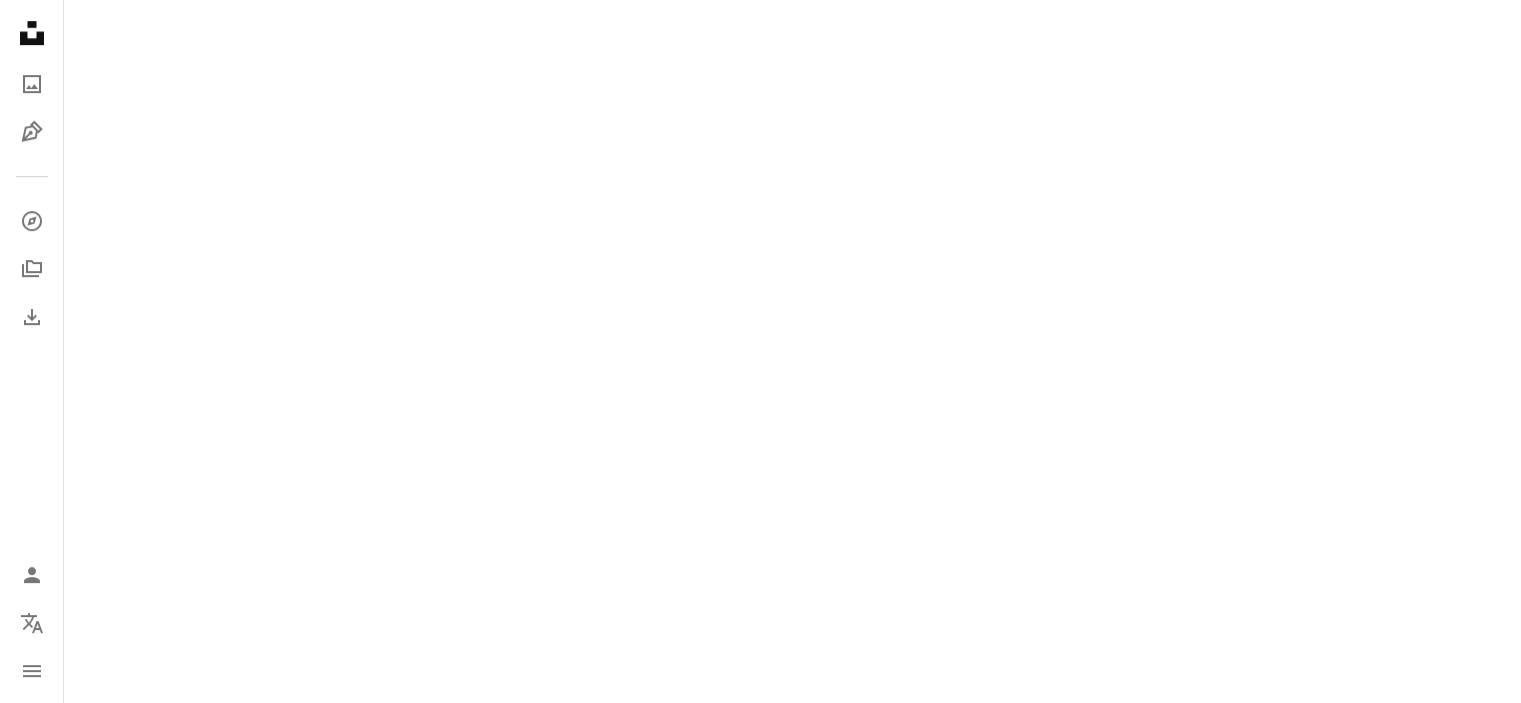 scroll, scrollTop: 154044, scrollLeft: 0, axis: vertical 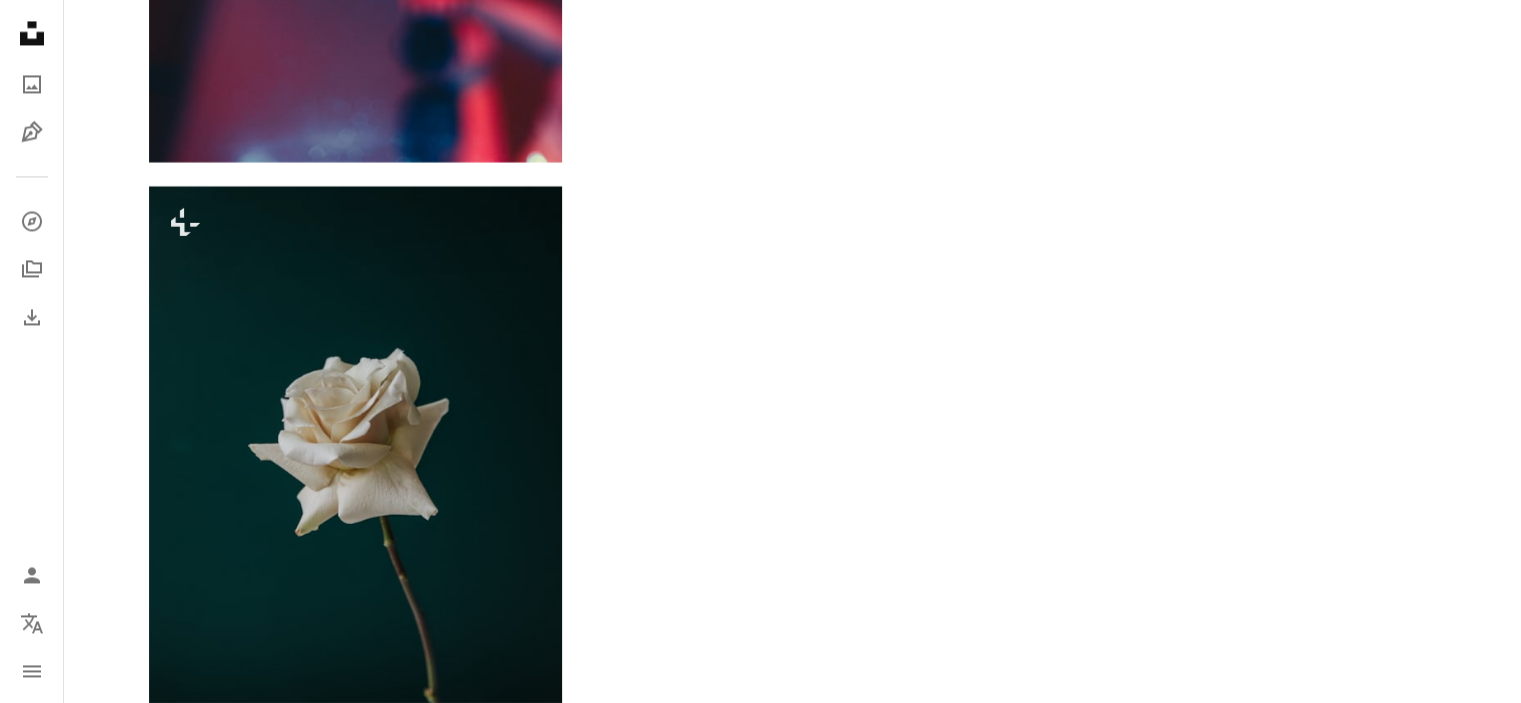 click at bounding box center (1229, -11745) 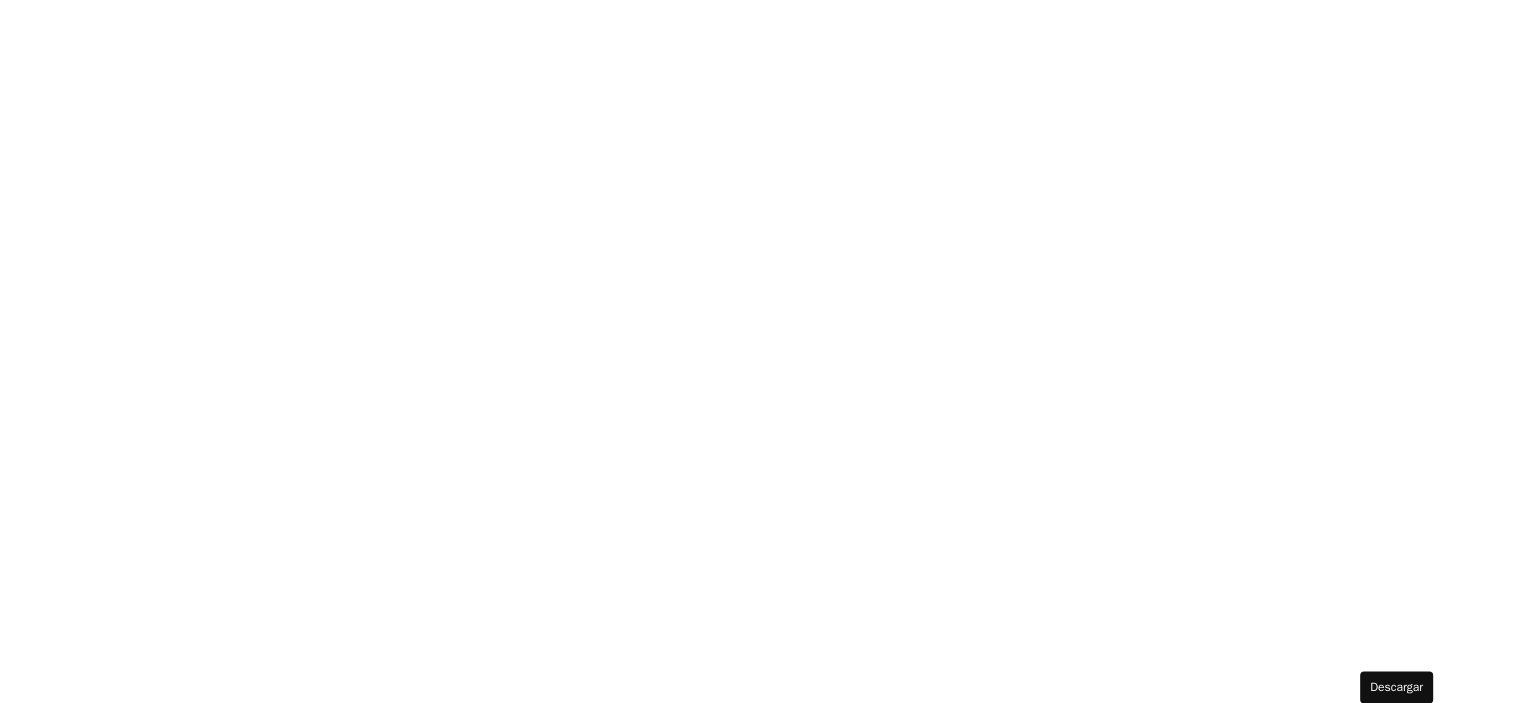 click on "Arrow pointing down" 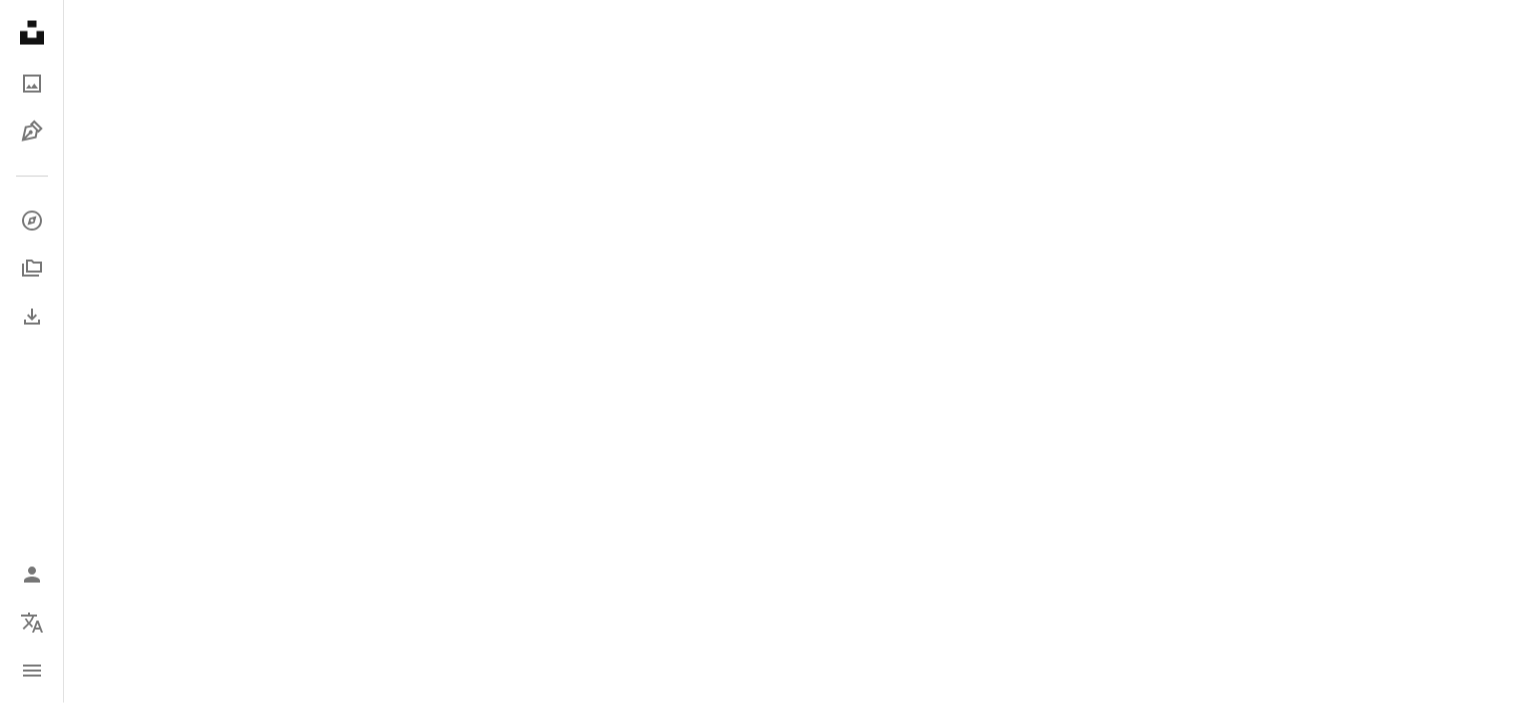 scroll, scrollTop: 157578, scrollLeft: 0, axis: vertical 